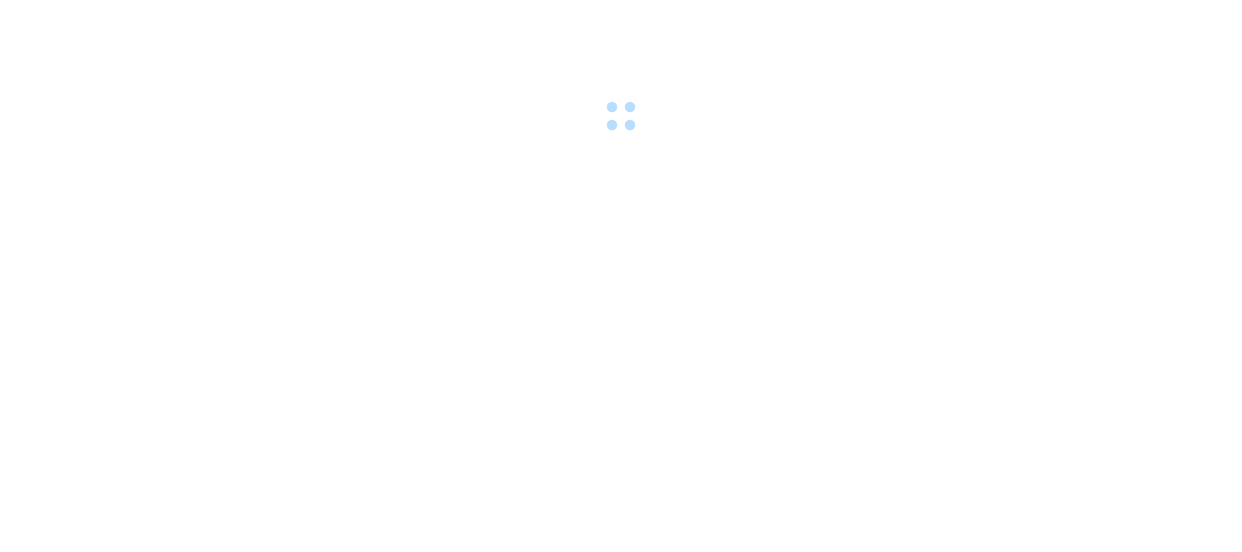 scroll, scrollTop: 0, scrollLeft: 0, axis: both 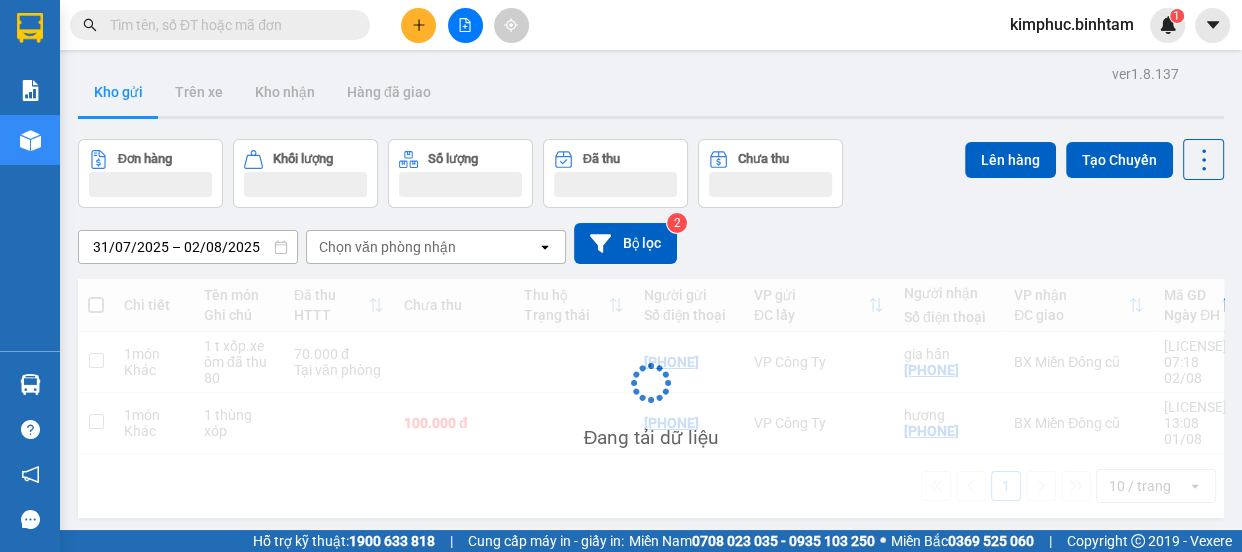 click at bounding box center (418, 25) 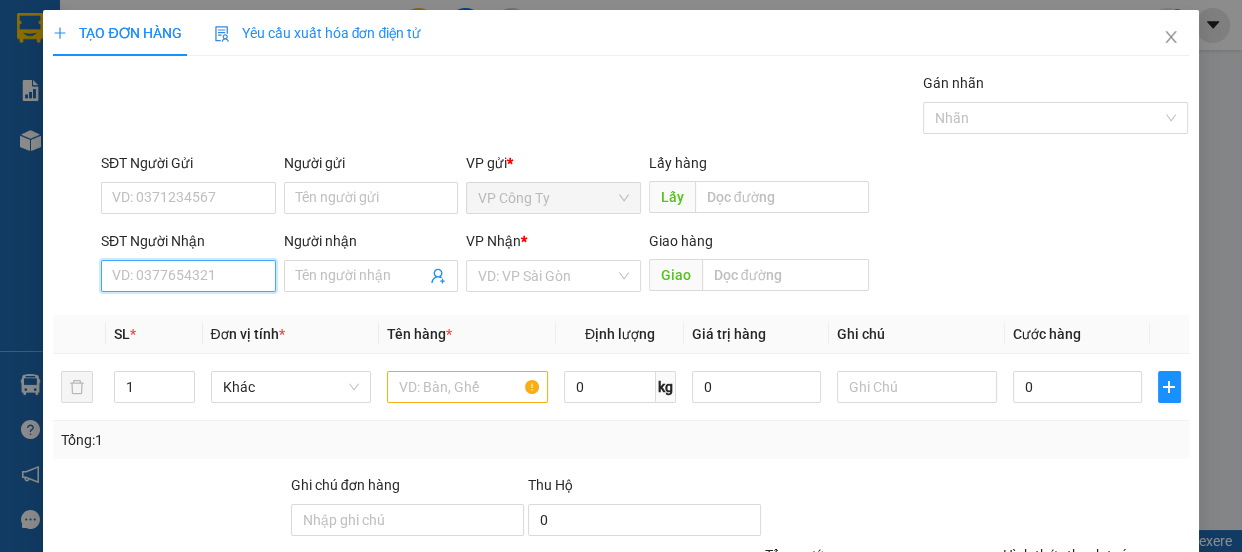 click on "SĐT Người Nhận" at bounding box center [188, 276] 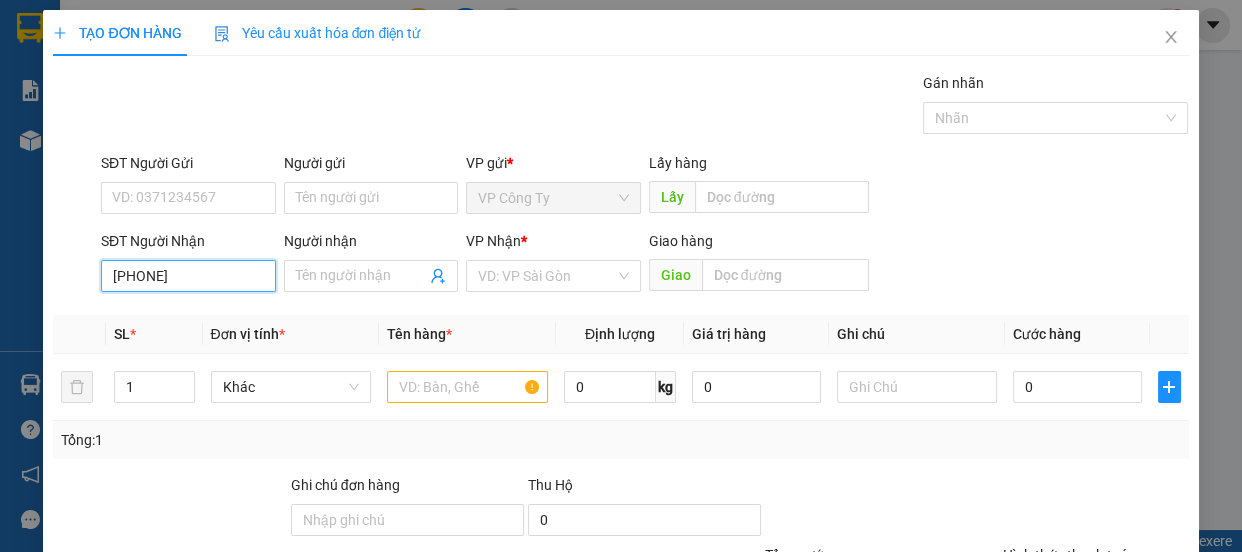 type on "0934044562" 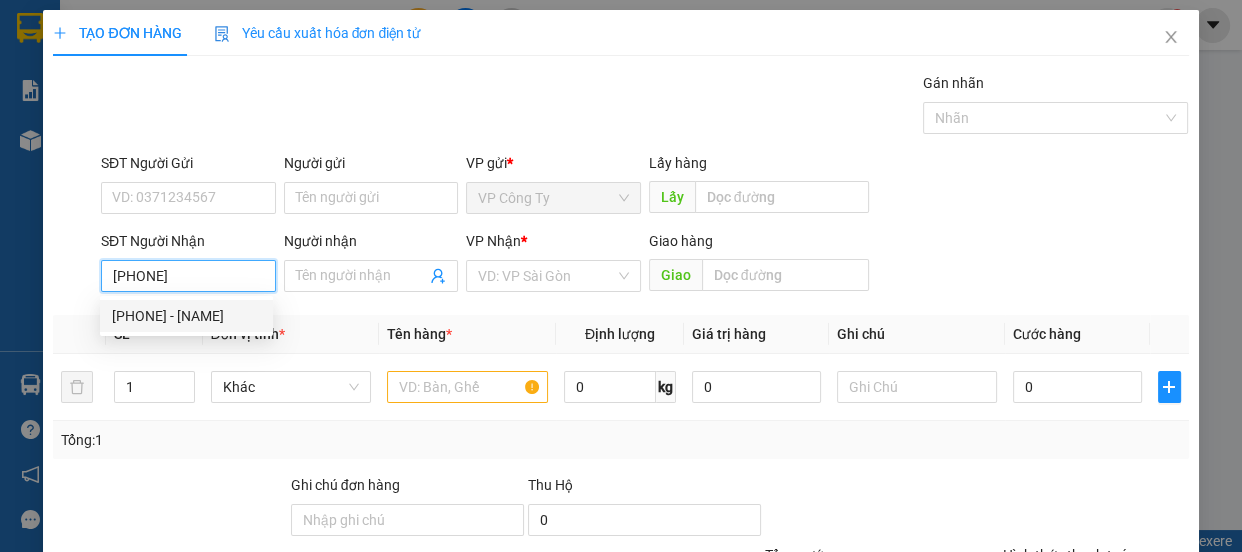 click on "0934044562 - hồng anh" at bounding box center [186, 316] 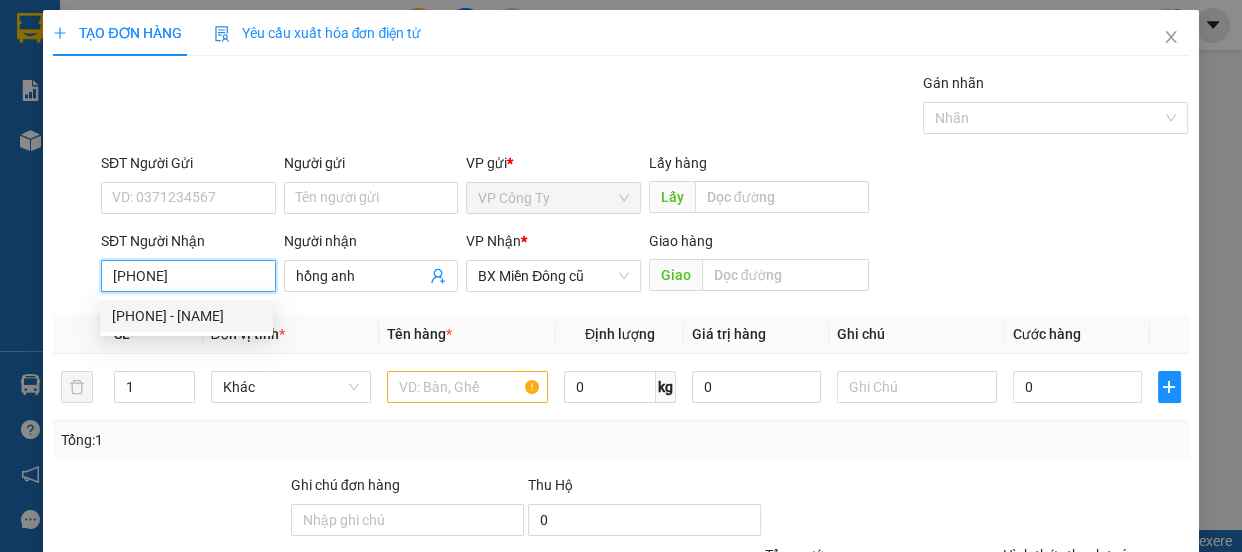 type on "50.000" 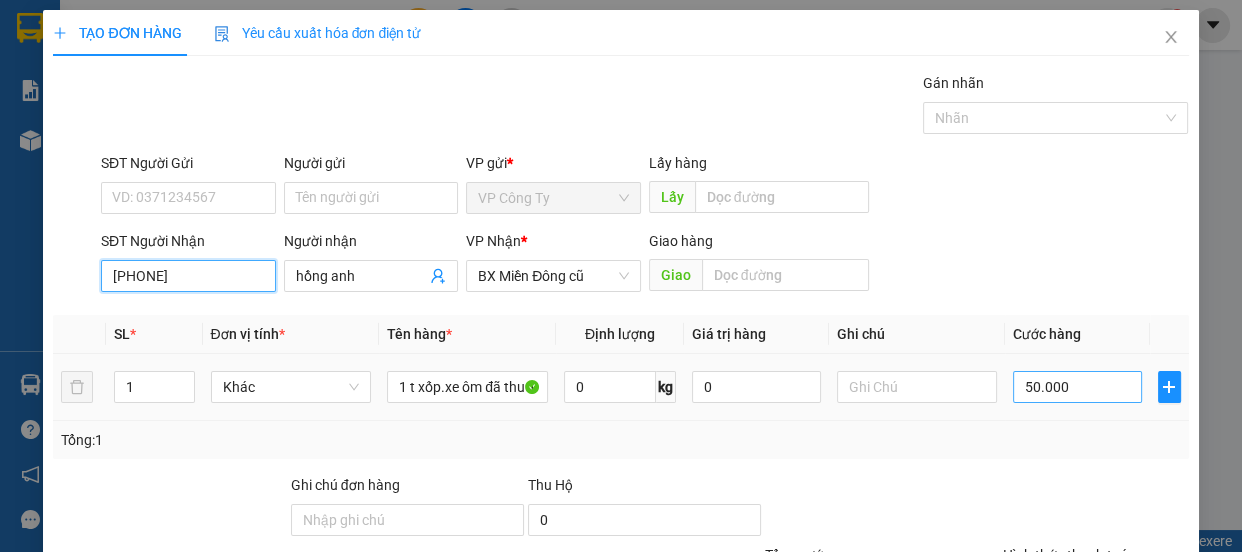 type on "0934044562" 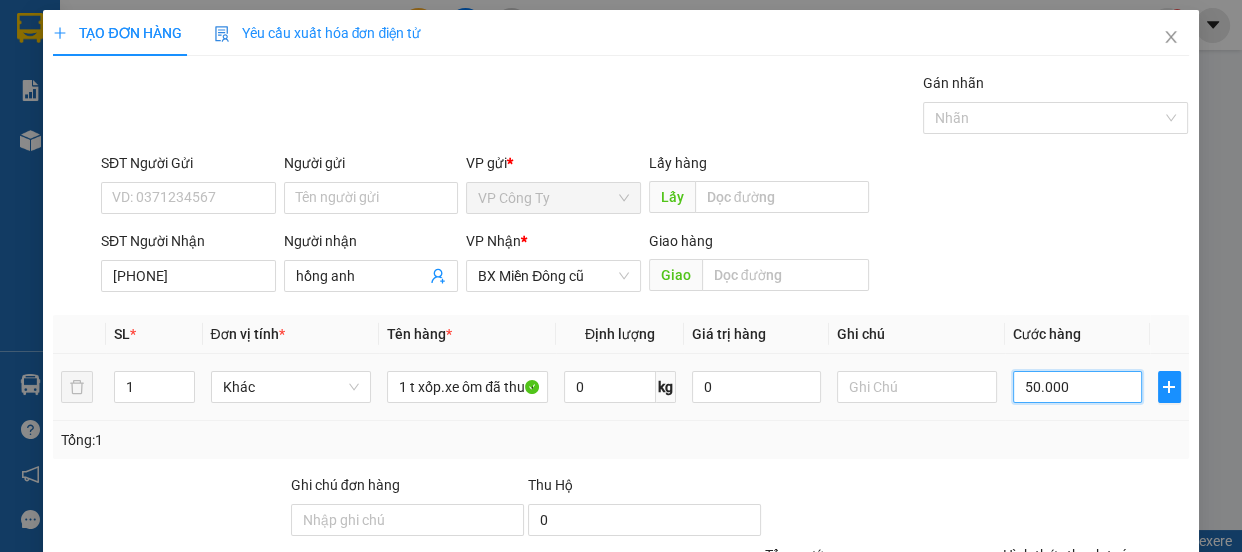 click on "50.000" at bounding box center [1077, 387] 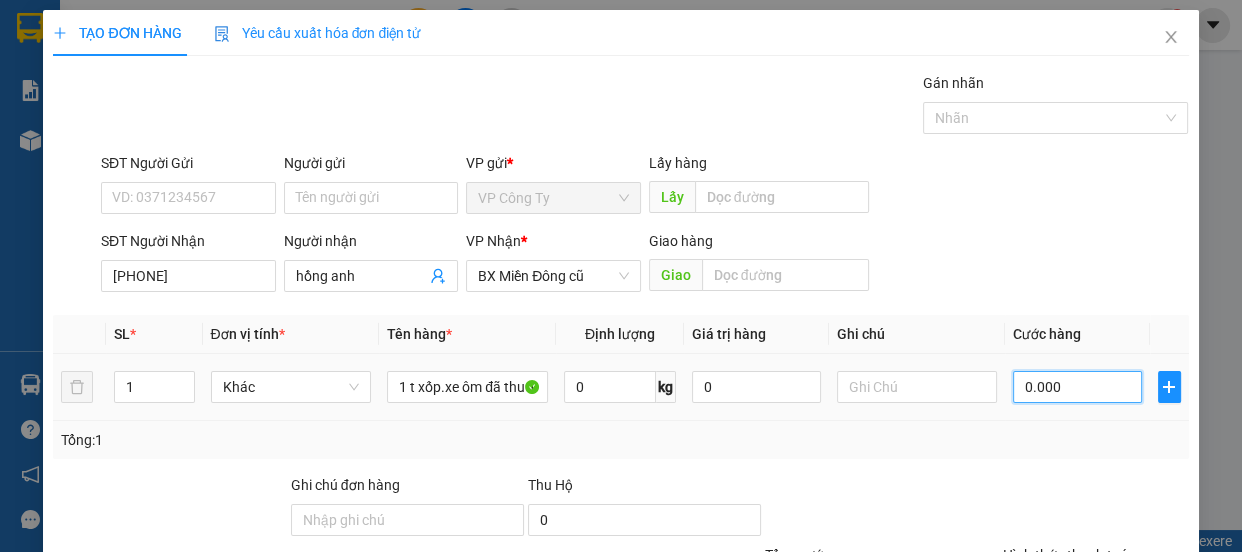 type on "40.000" 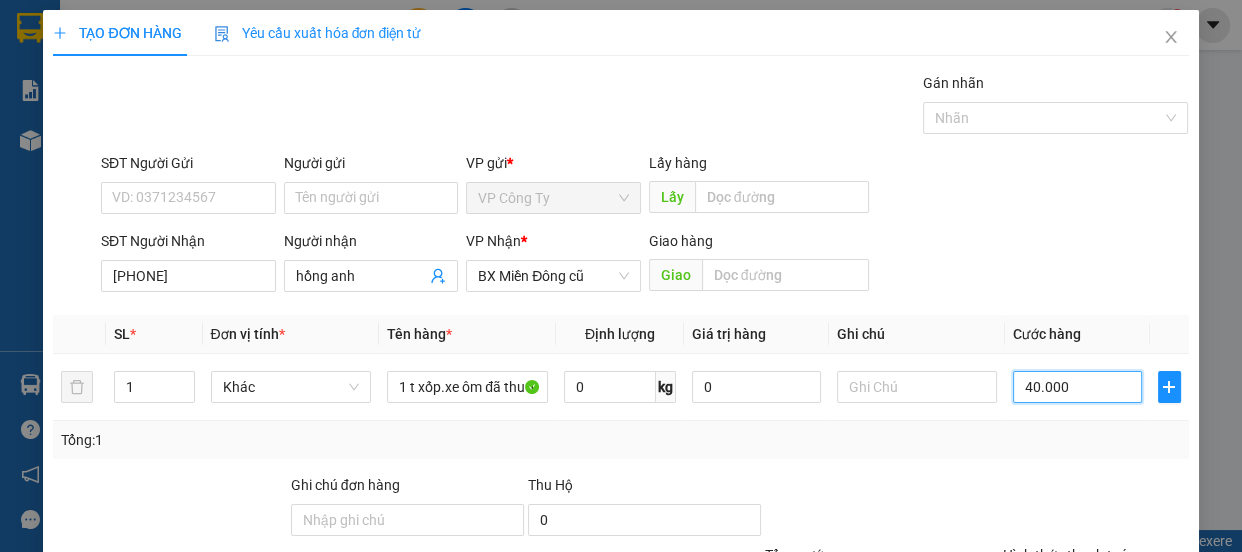 scroll, scrollTop: 187, scrollLeft: 0, axis: vertical 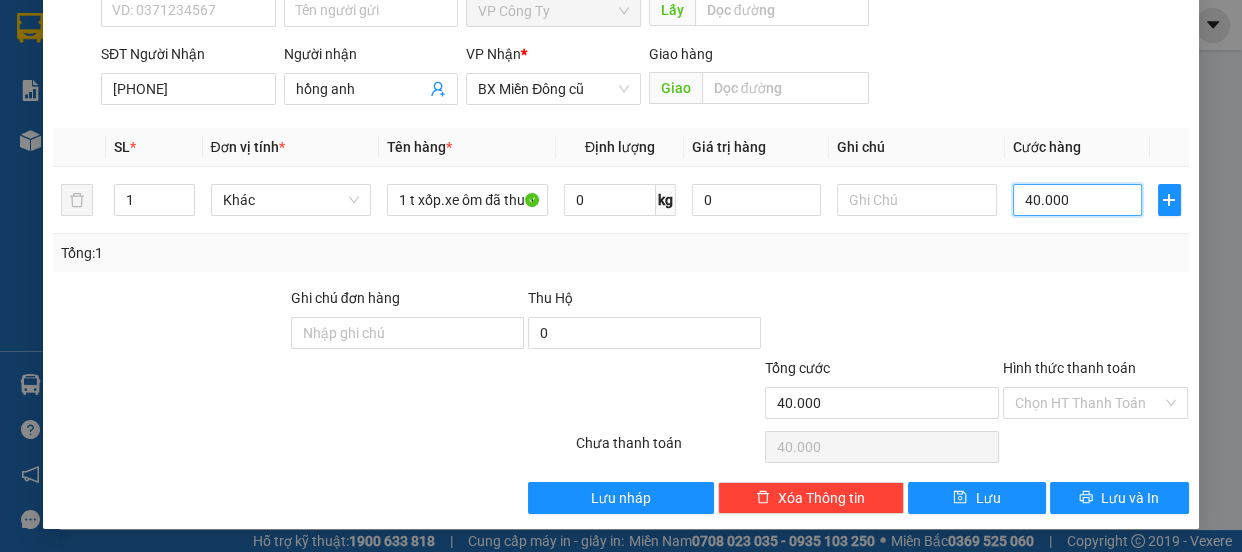type on "40.000" 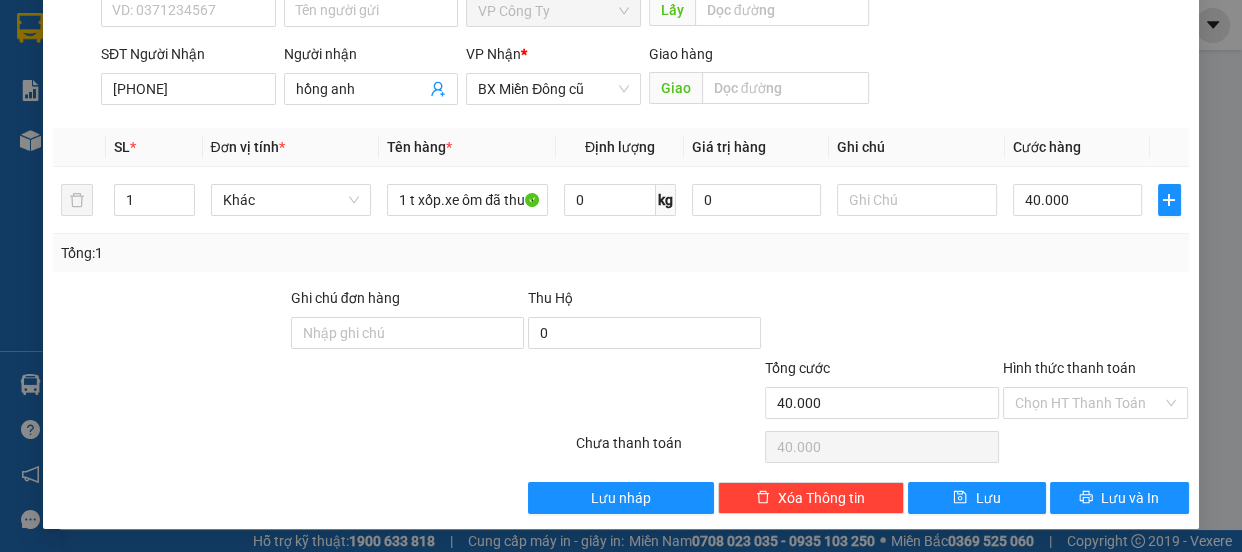 click on "Hình thức thanh toán" at bounding box center [1069, 368] 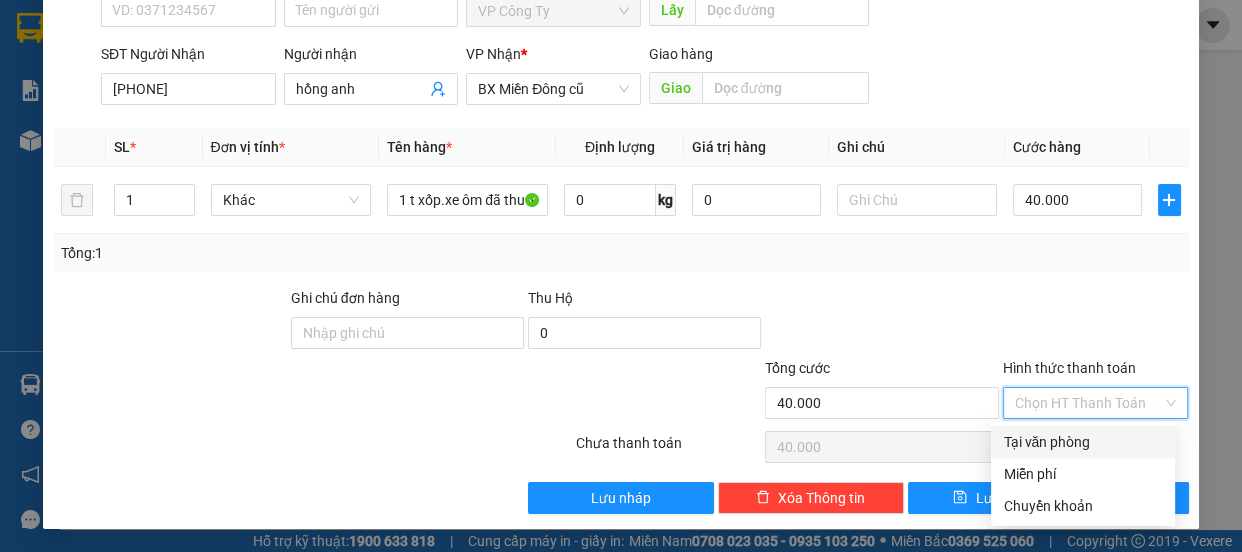 click on "Tại văn phòng" at bounding box center (1083, 442) 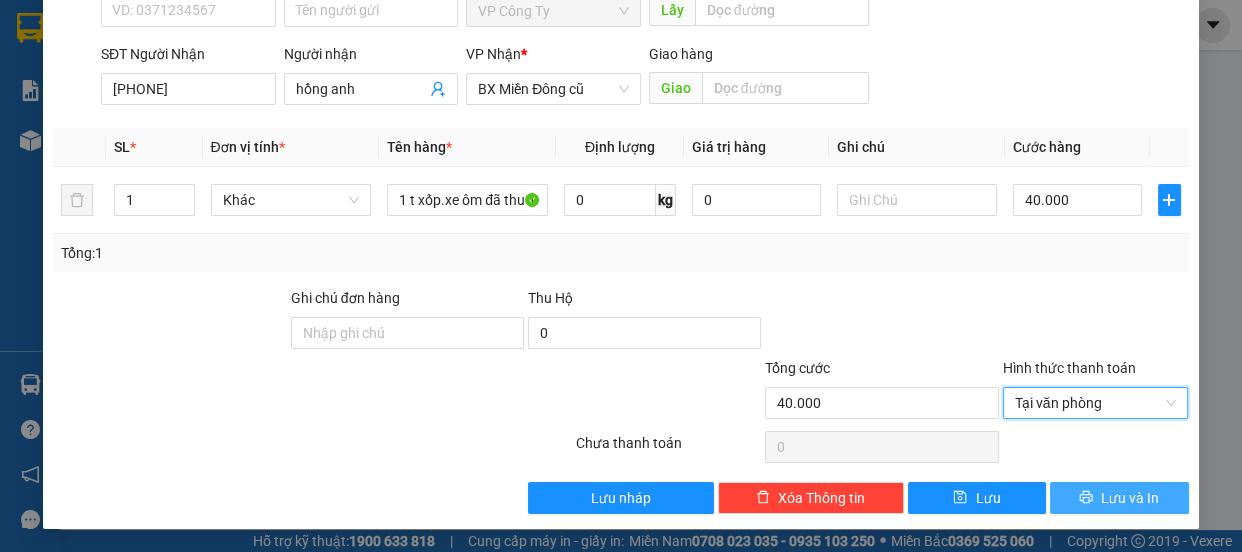 click on "Lưu và In" at bounding box center [1130, 498] 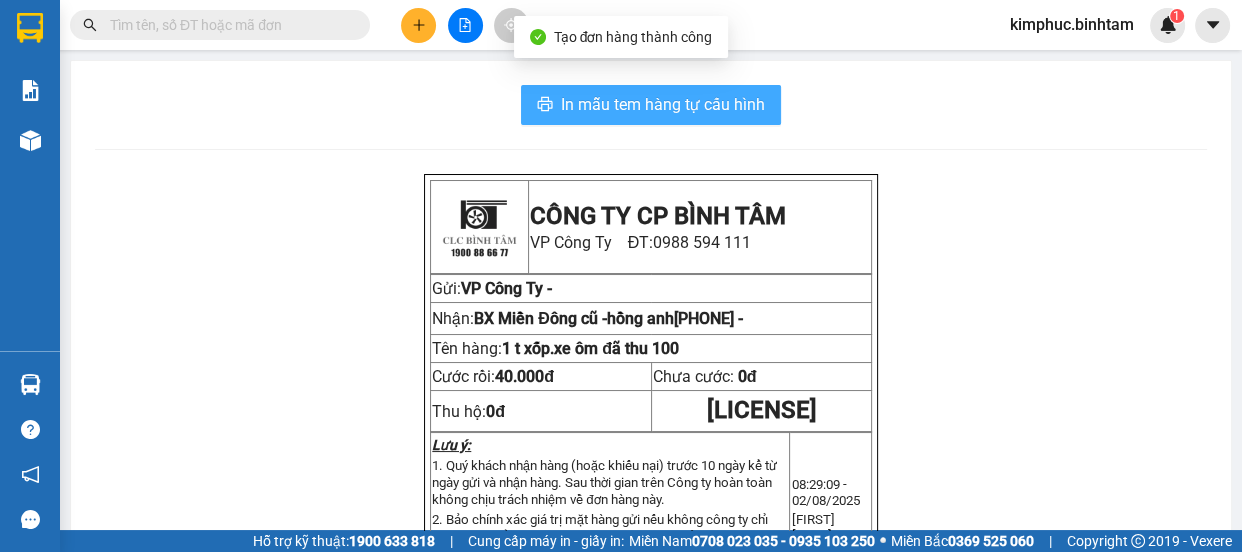 click on "In mẫu tem hàng tự cấu hình" at bounding box center (663, 104) 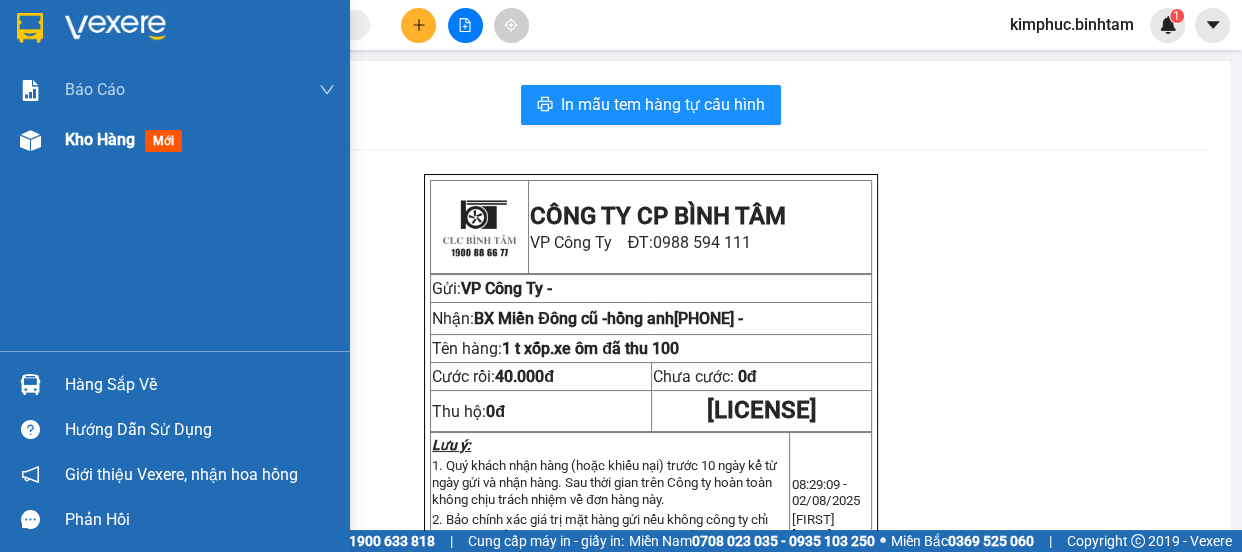 click on "Kho hàng" at bounding box center [100, 139] 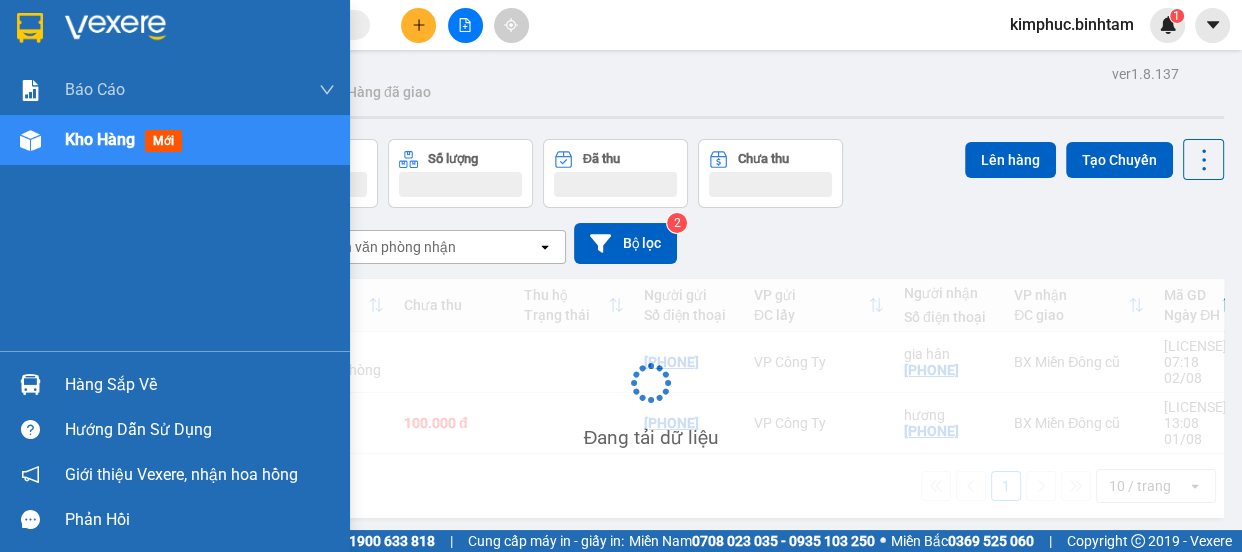 click on "Kho hàng" at bounding box center (100, 139) 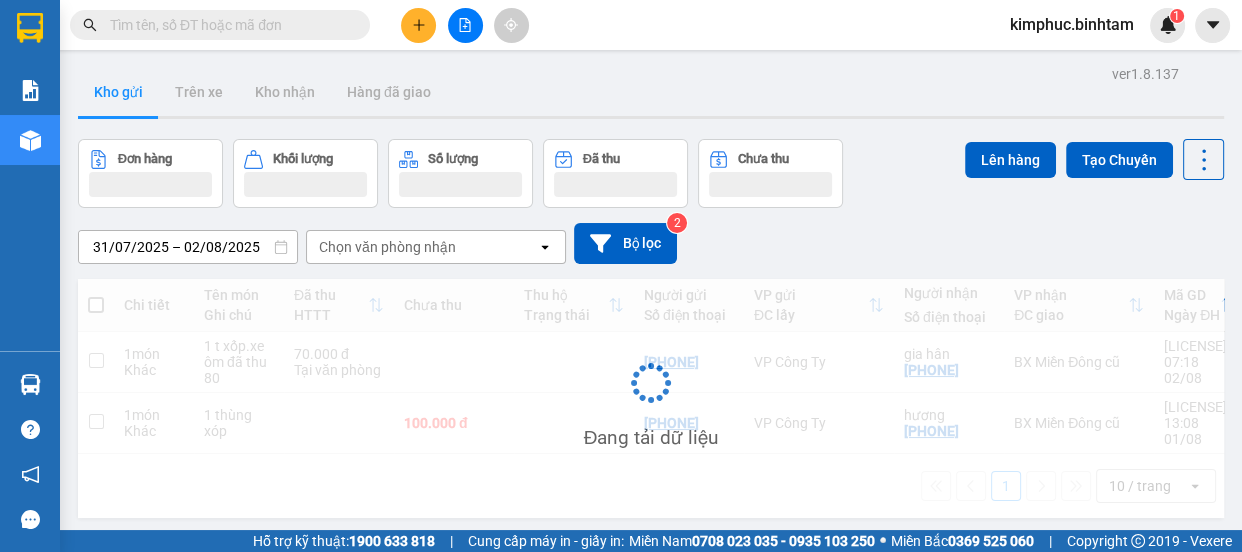 scroll, scrollTop: 91, scrollLeft: 0, axis: vertical 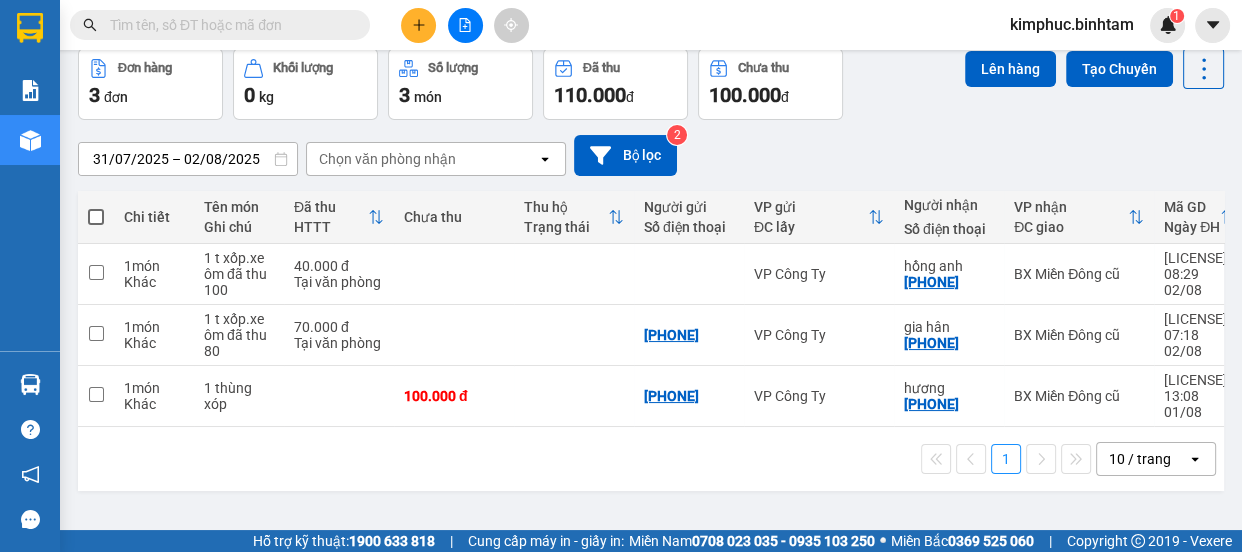 click at bounding box center [418, 25] 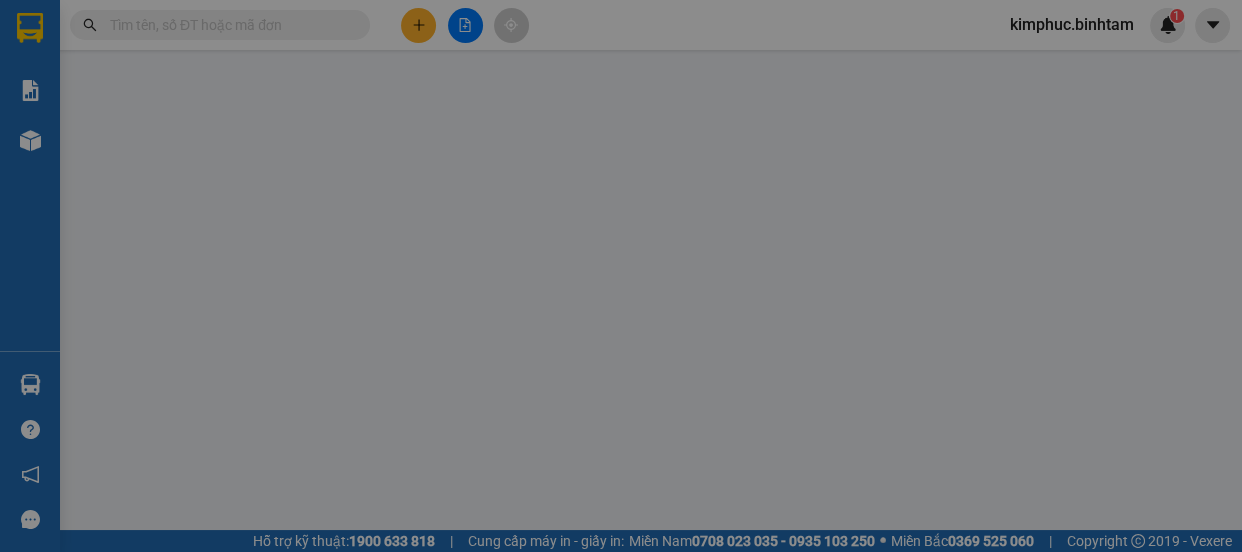 scroll, scrollTop: 0, scrollLeft: 0, axis: both 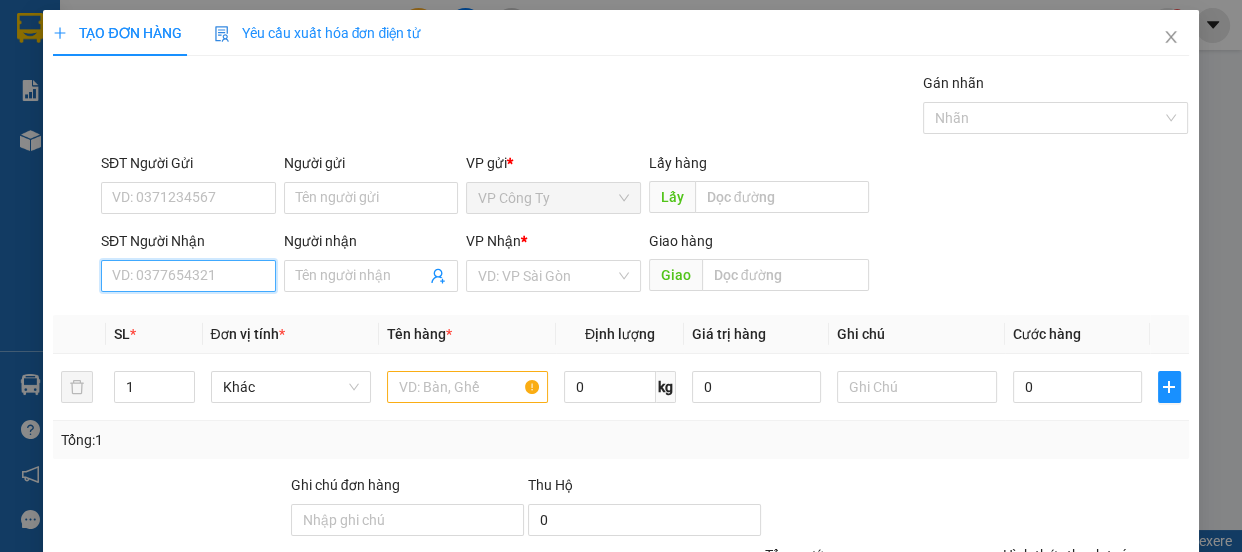 click on "SĐT Người Nhận" at bounding box center [188, 276] 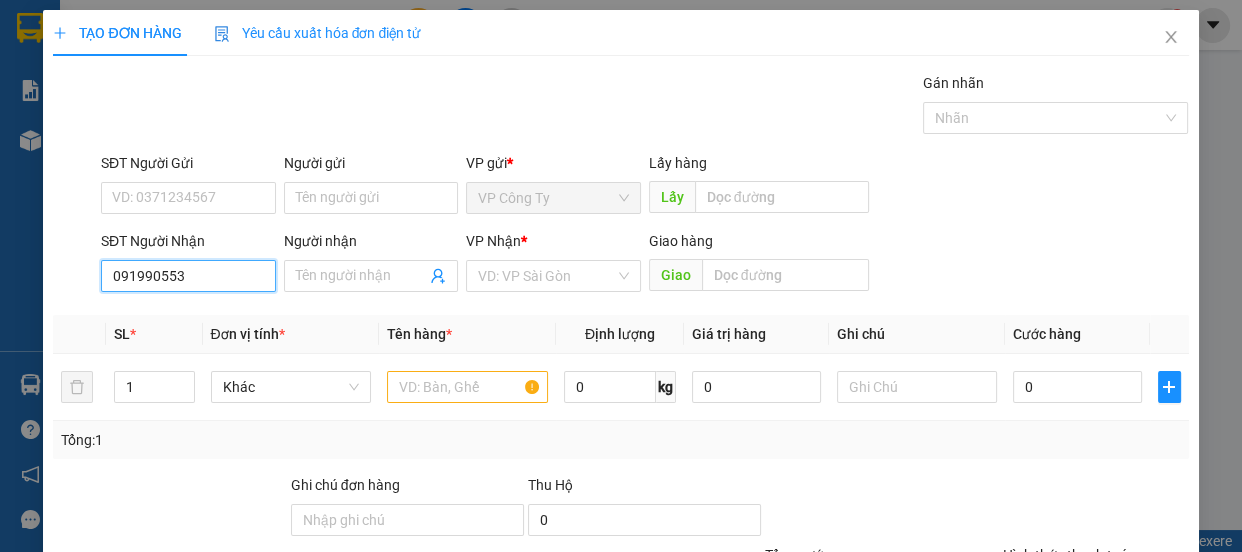 type on "0919905534" 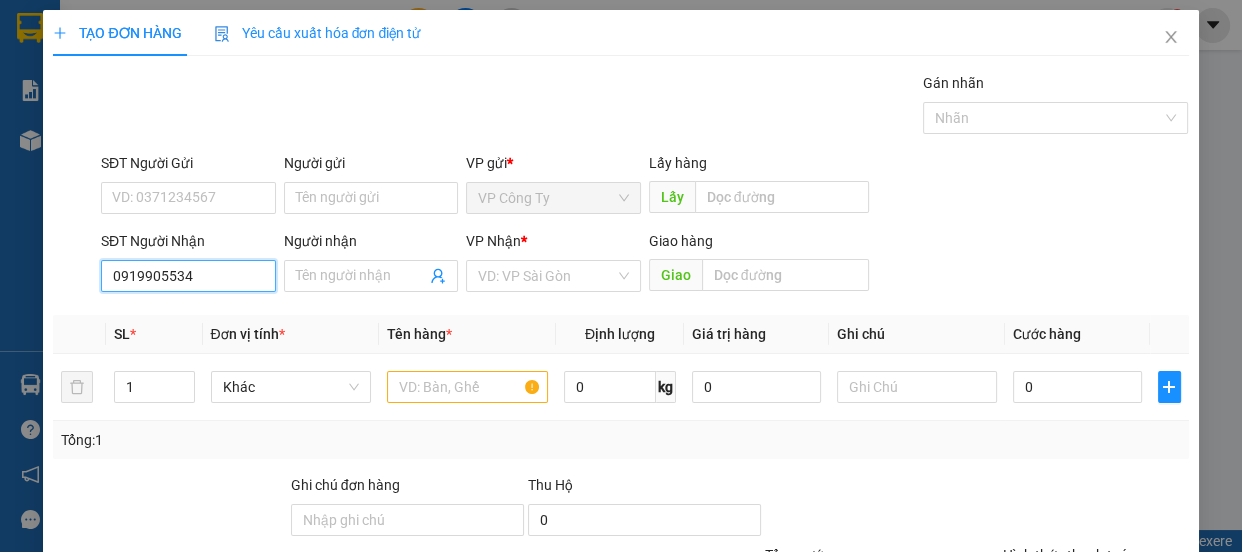 click on "0919905534" at bounding box center (188, 276) 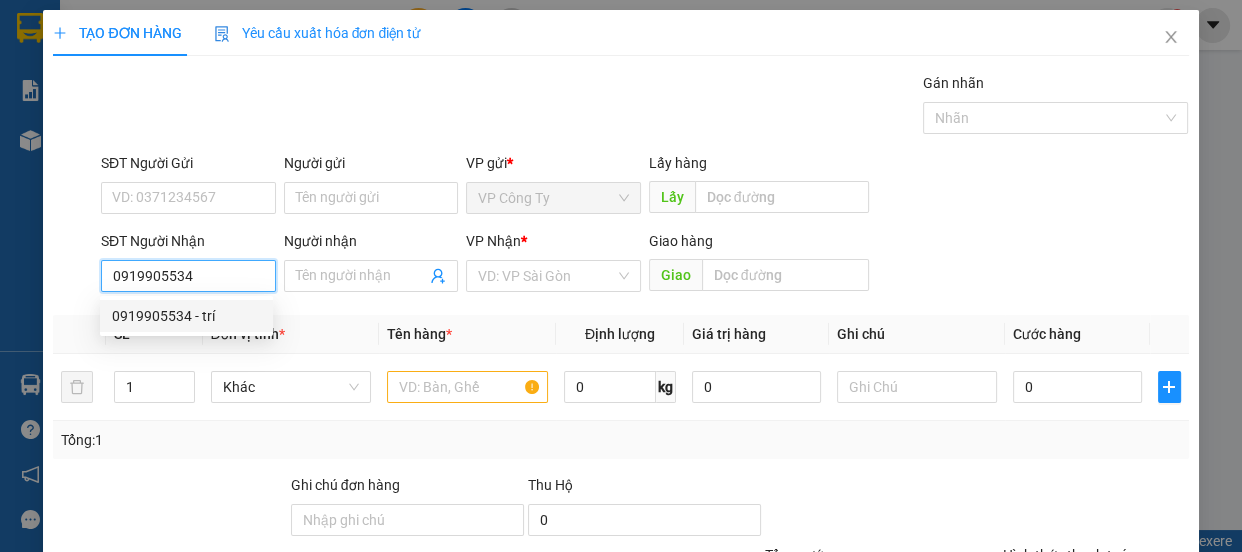 click on "0919905534 - trí" at bounding box center [186, 316] 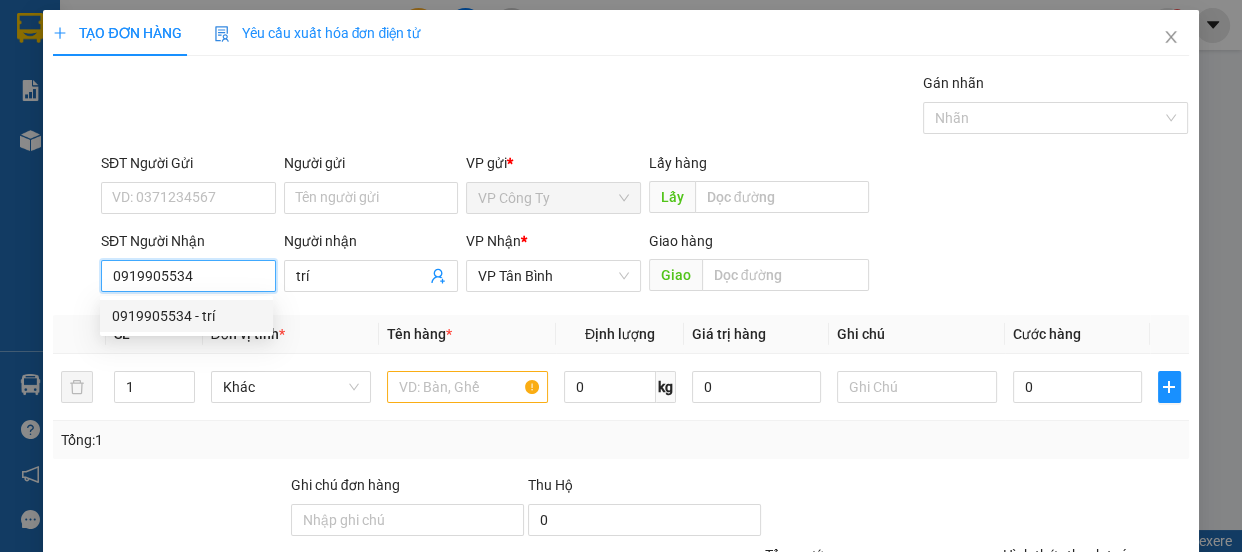 type on "50.000" 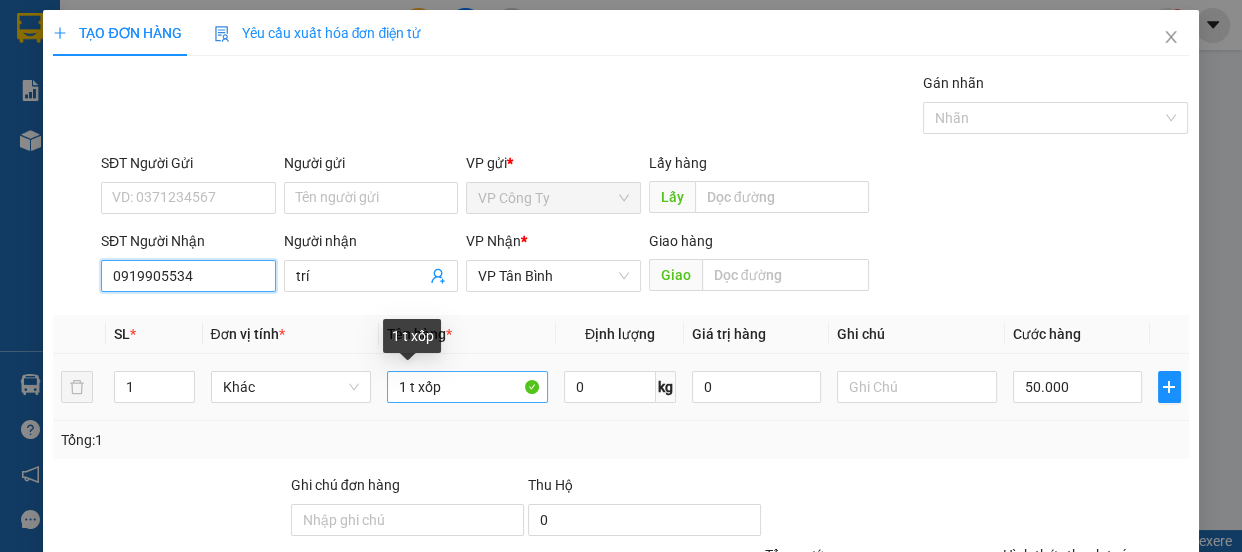 type on "0919905534" 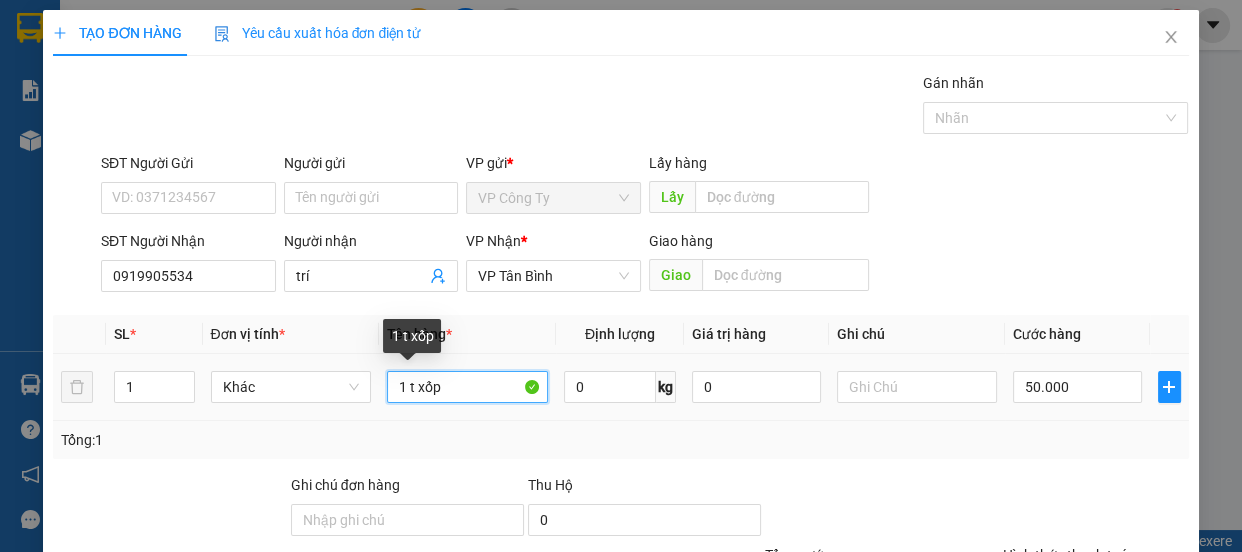 click on "1 t xốp" at bounding box center [467, 387] 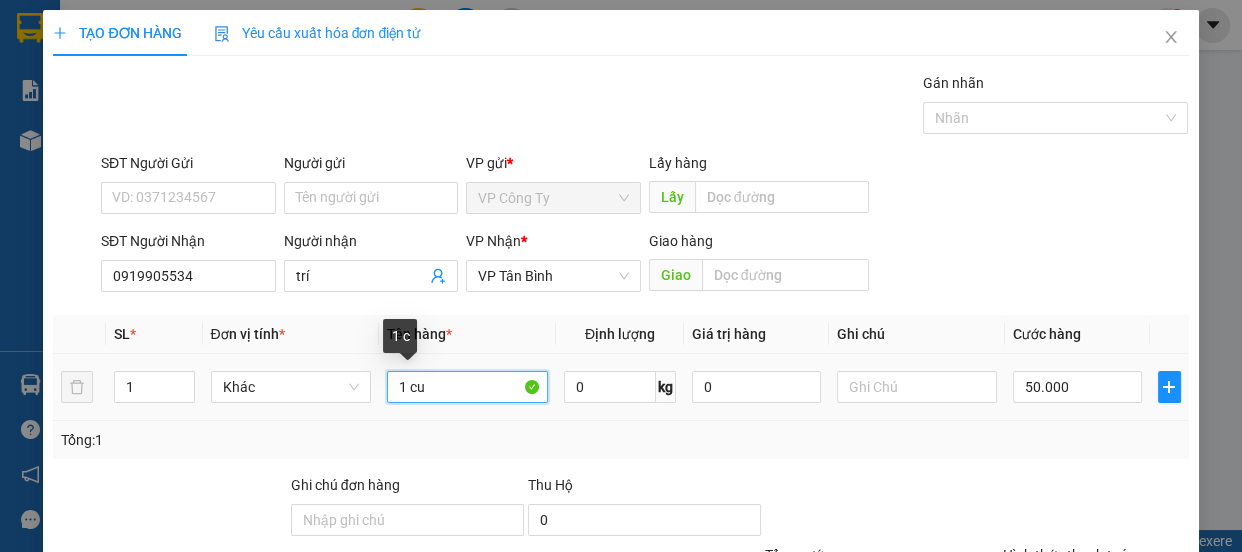 type on "1 cu" 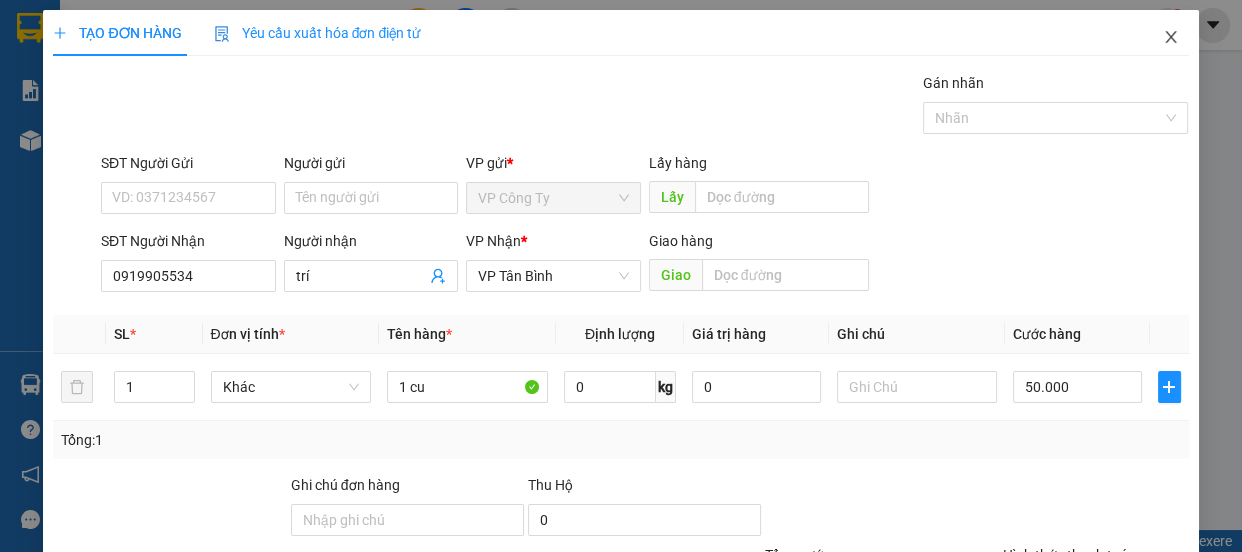 click 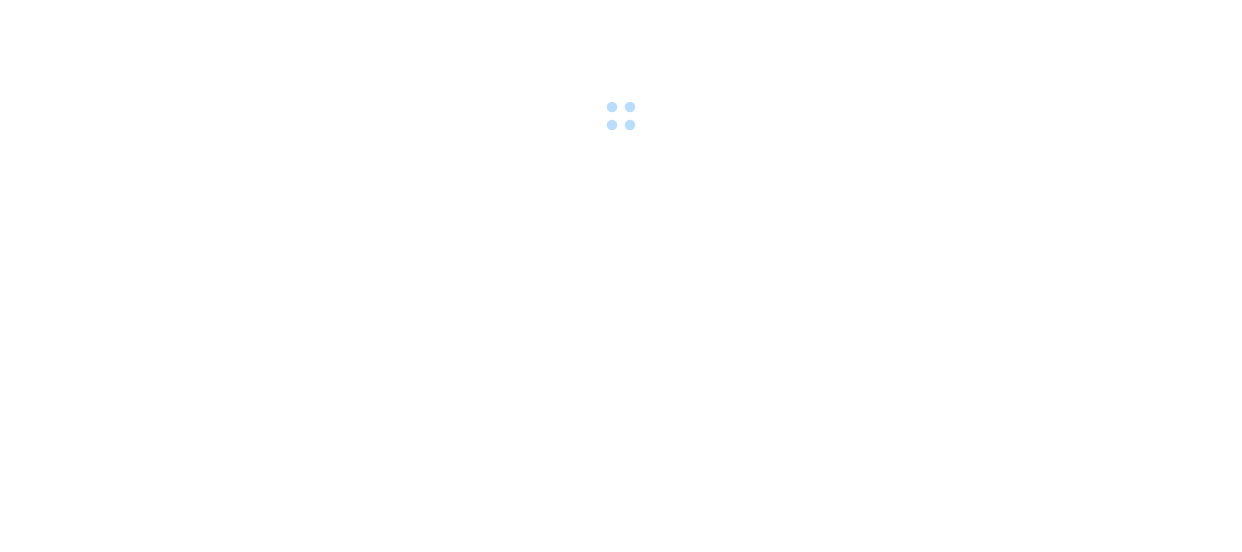 scroll, scrollTop: 0, scrollLeft: 0, axis: both 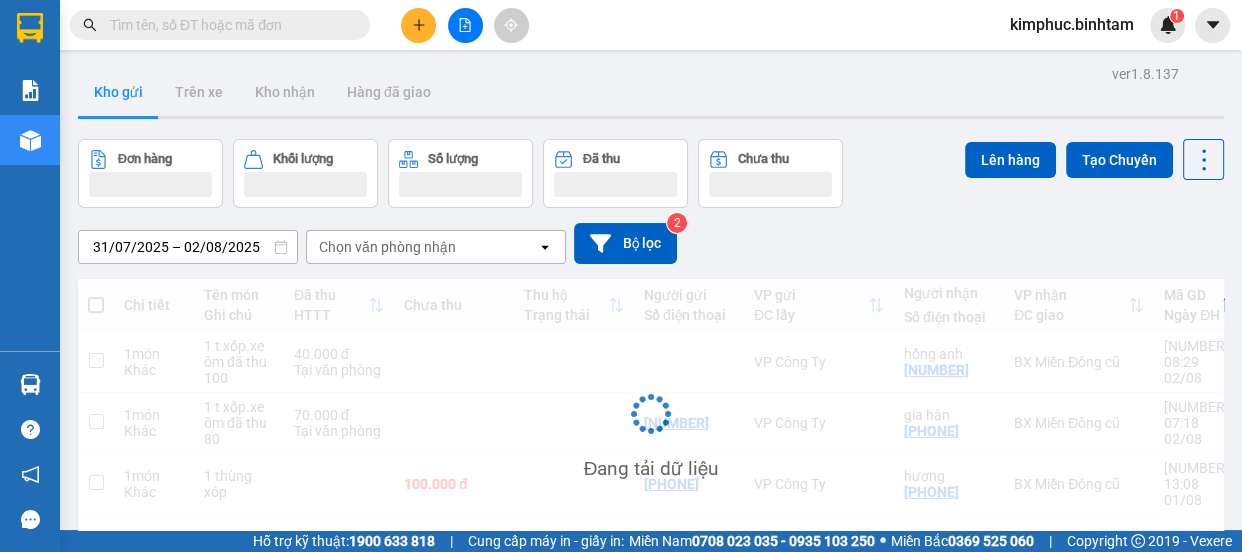 click 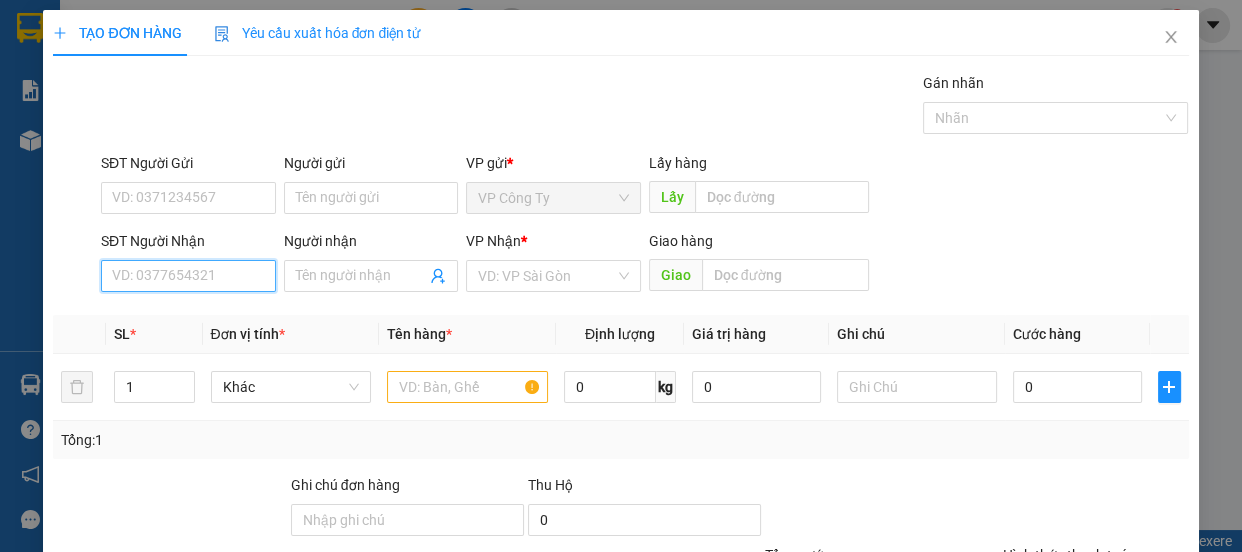 click on "SĐT Người Nhận" at bounding box center (188, 276) 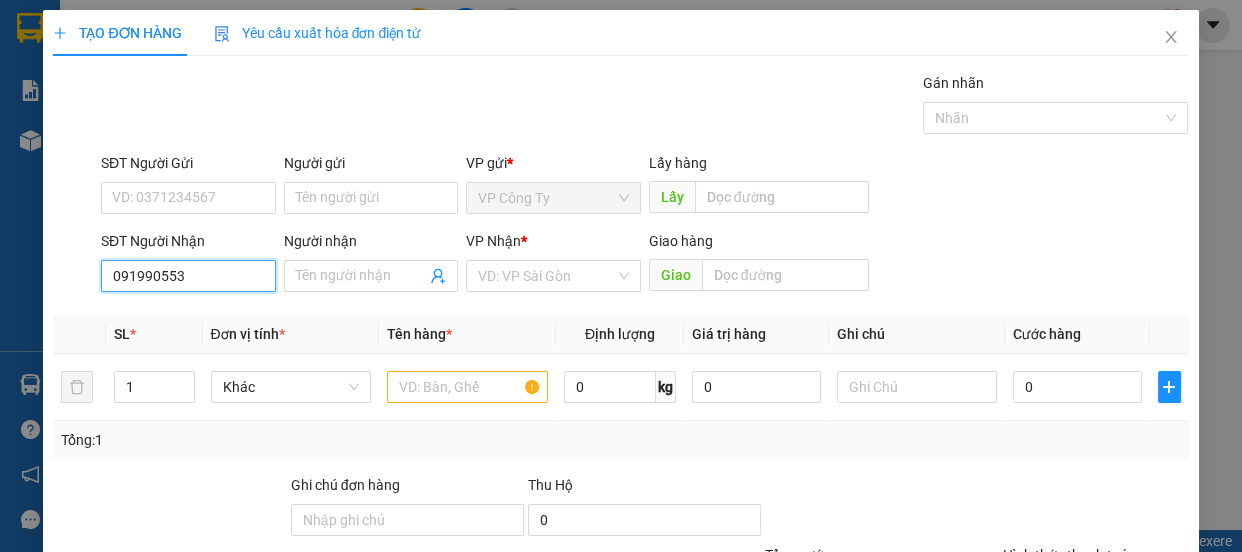 type on "0919905534" 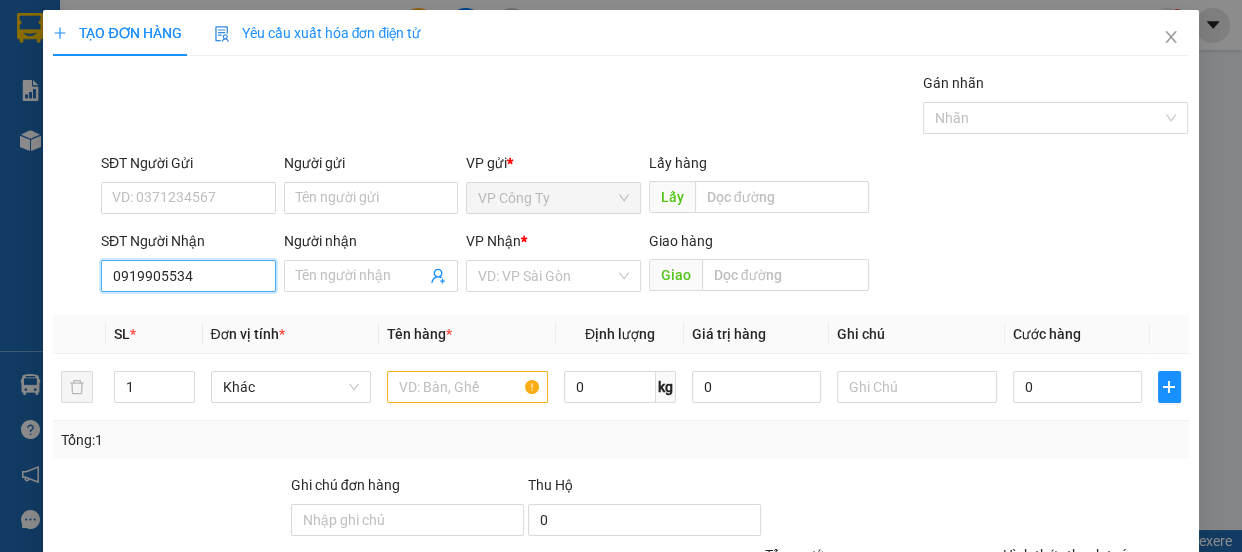 click on "0919905534" at bounding box center [188, 276] 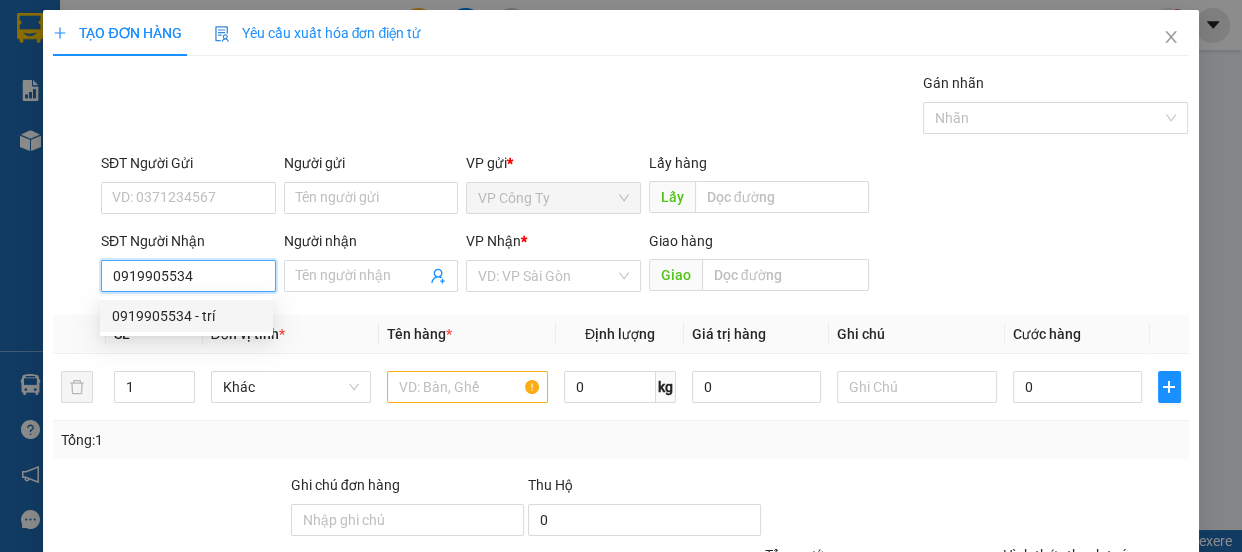 click on "0919905534" at bounding box center [188, 276] 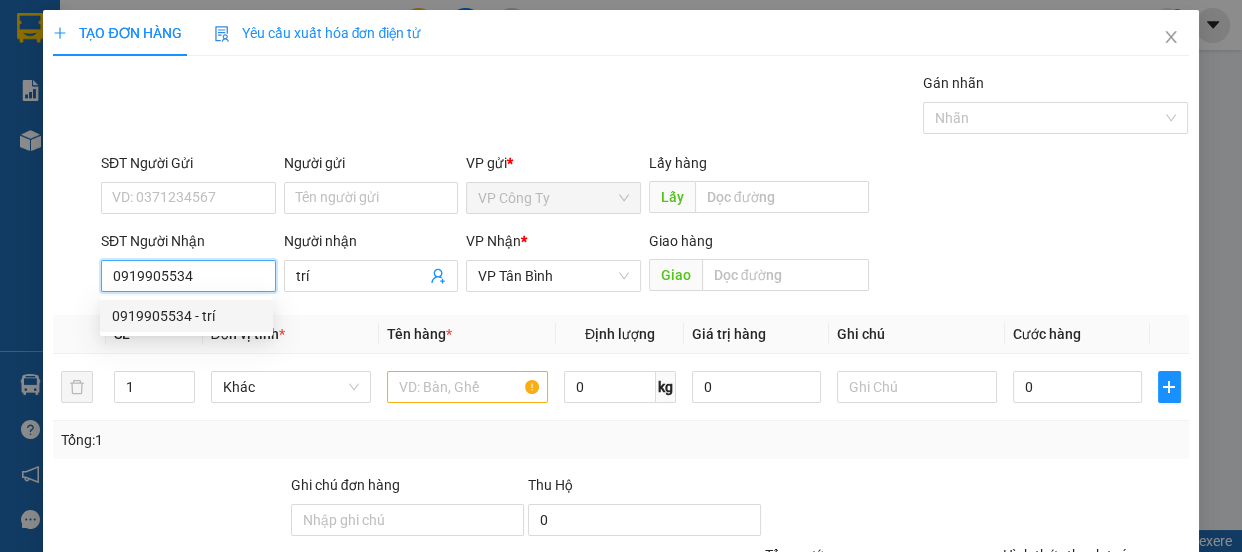 type on "50.000" 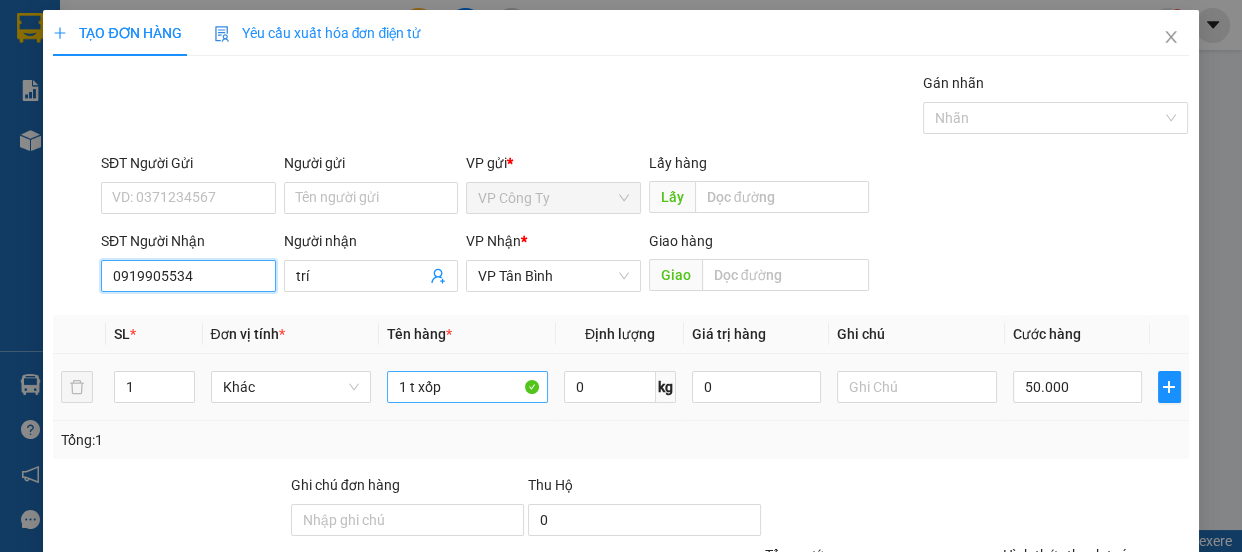 type on "0919905534" 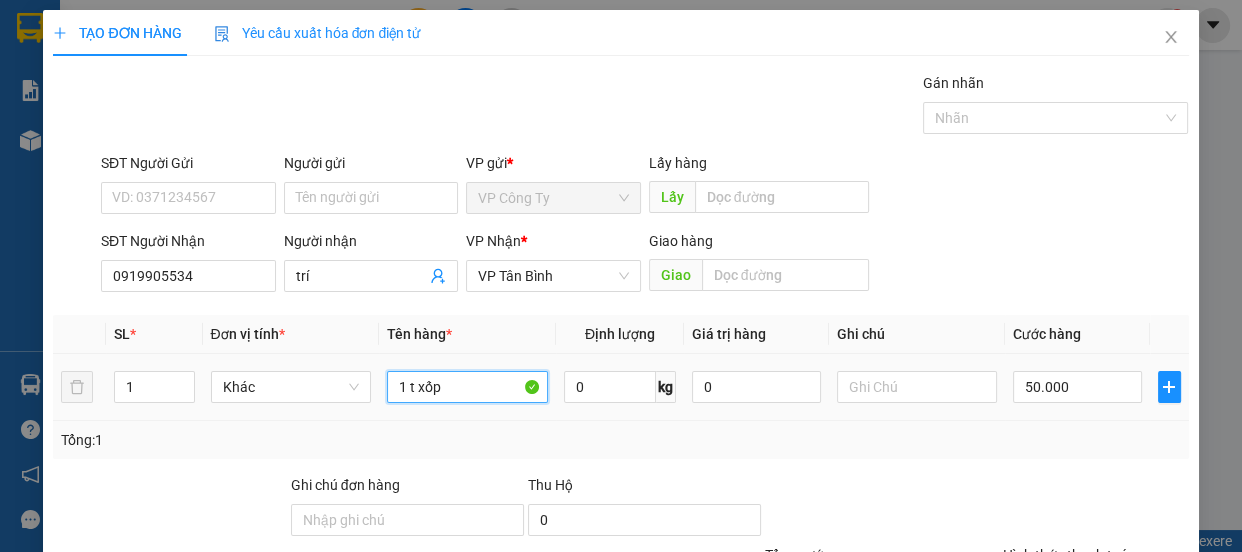 click on "1 t xốp" at bounding box center [467, 387] 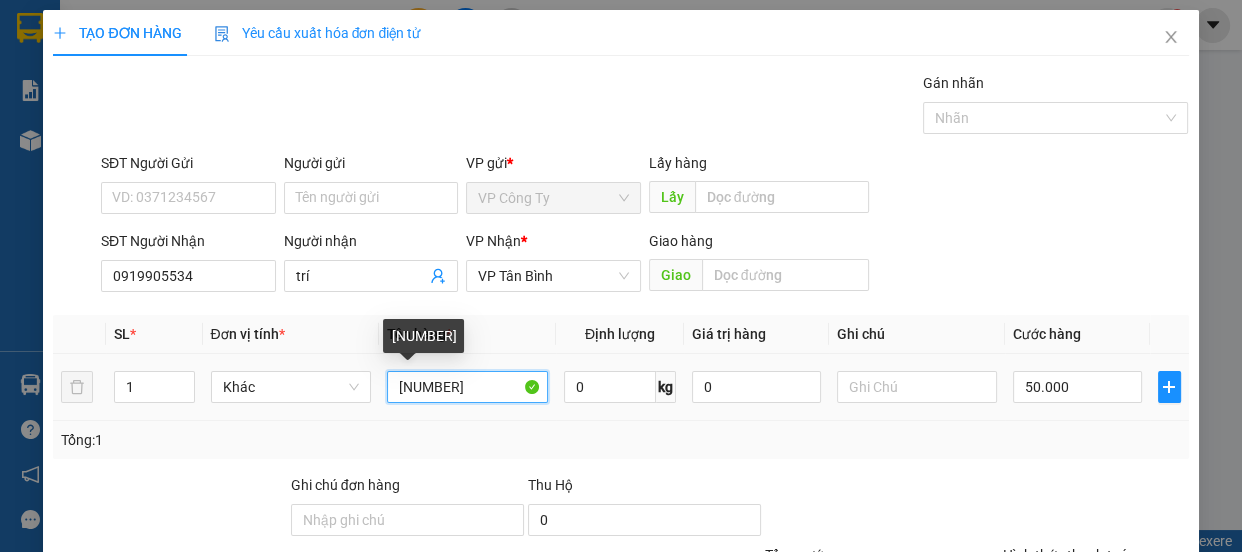 click on "1 cịc đen" at bounding box center [467, 387] 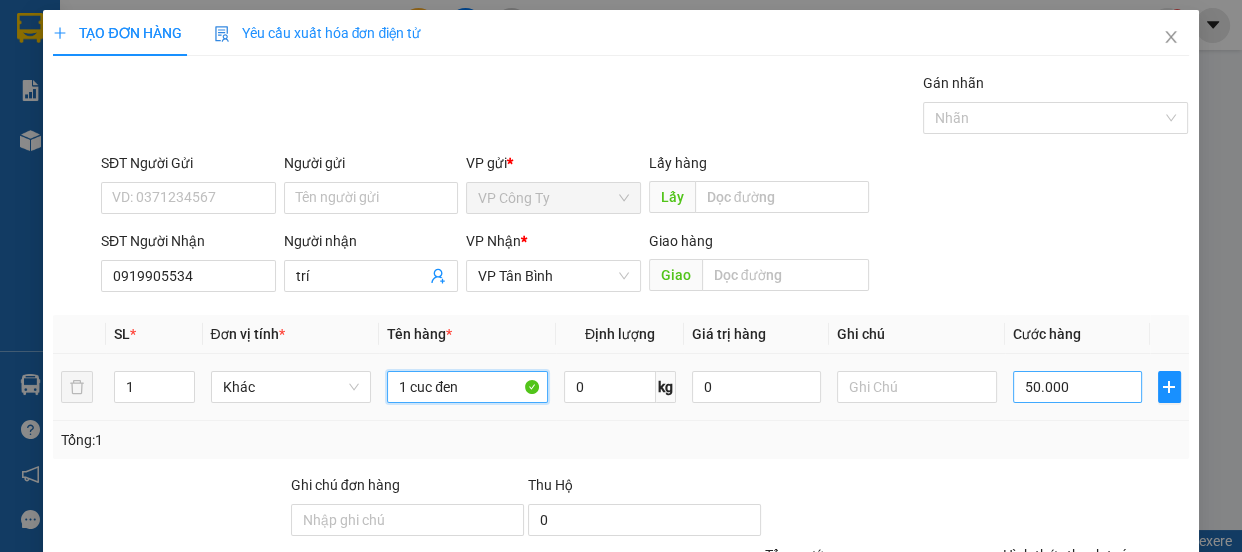 type on "1 cuc đen" 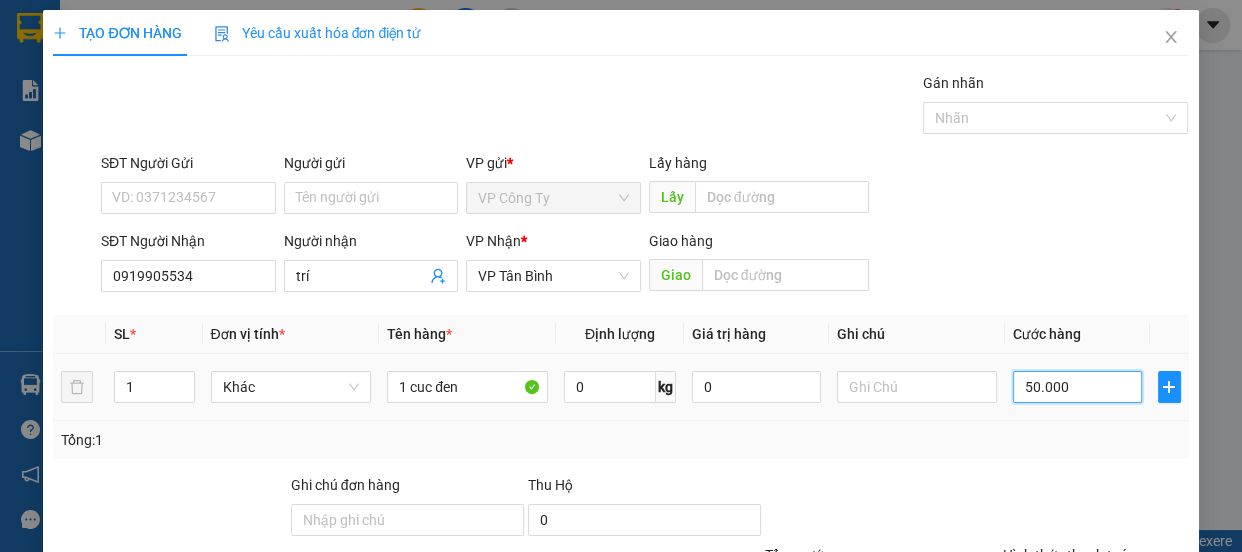 click on "50.000" at bounding box center [1077, 387] 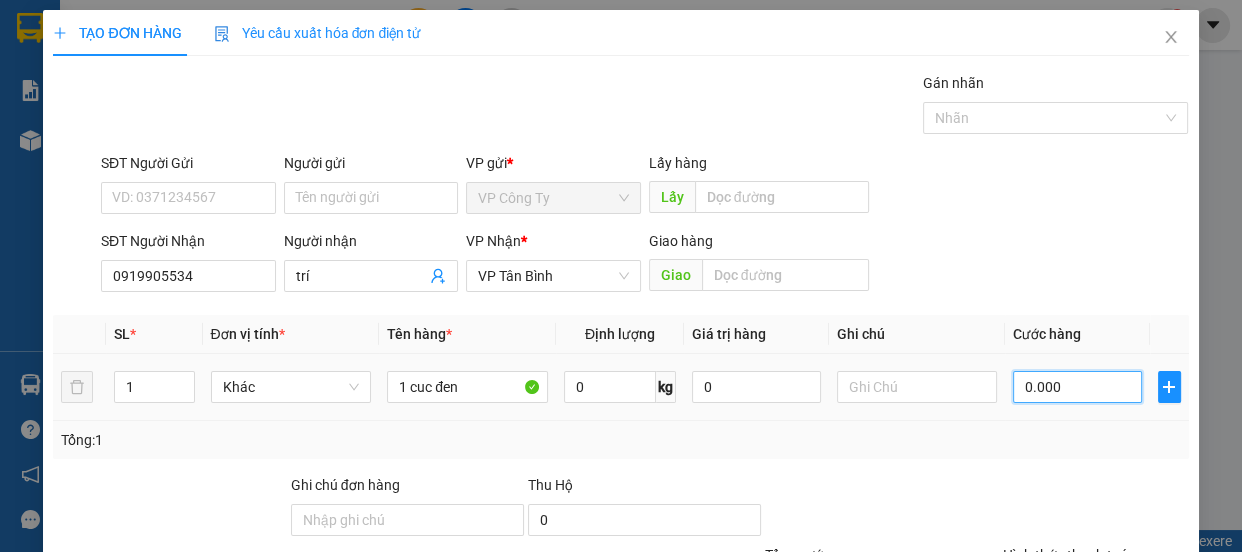 type on "40.000" 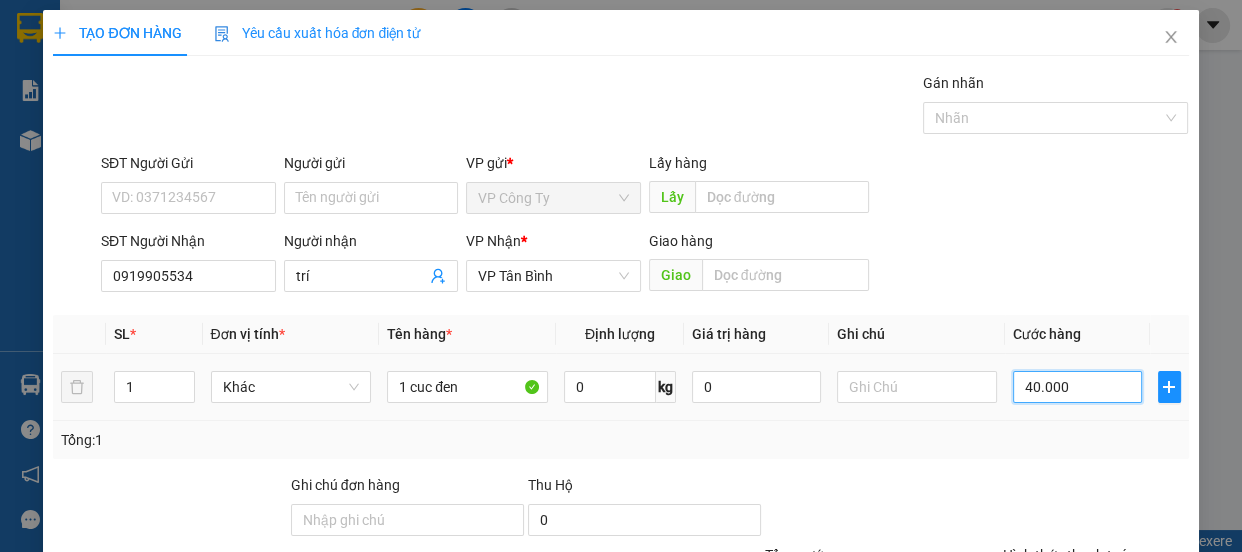scroll, scrollTop: 187, scrollLeft: 0, axis: vertical 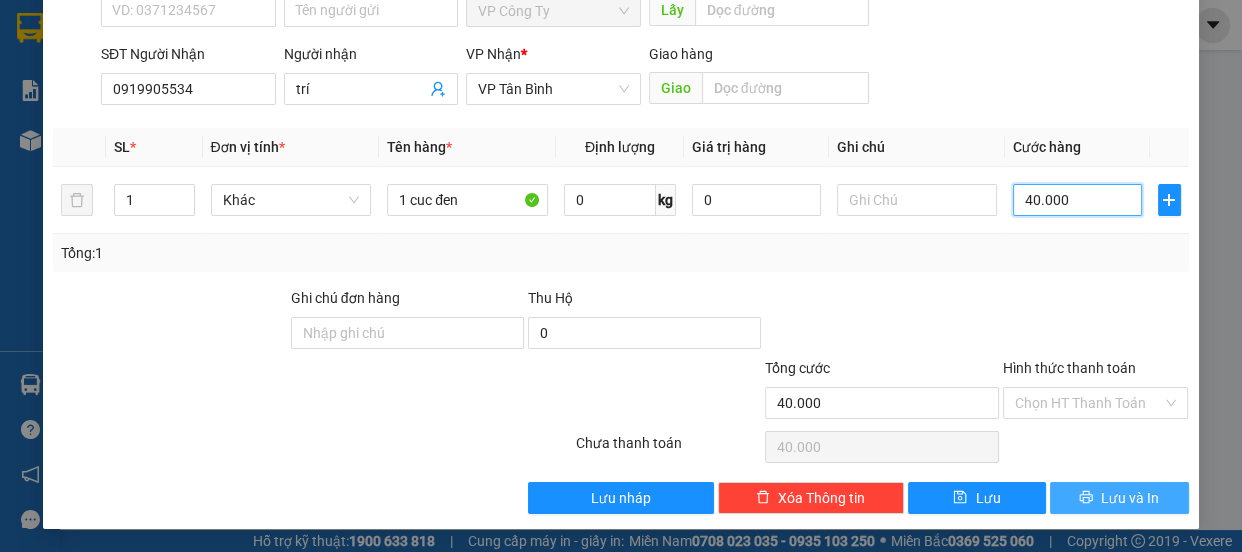 type on "40.000" 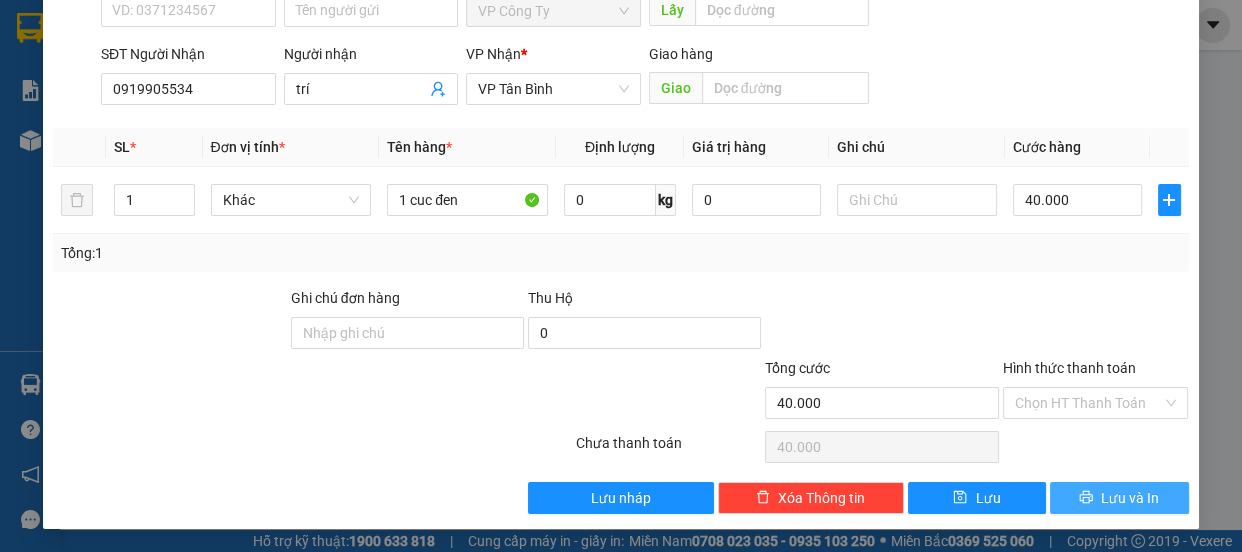 click on "Lưu và In" at bounding box center [1130, 498] 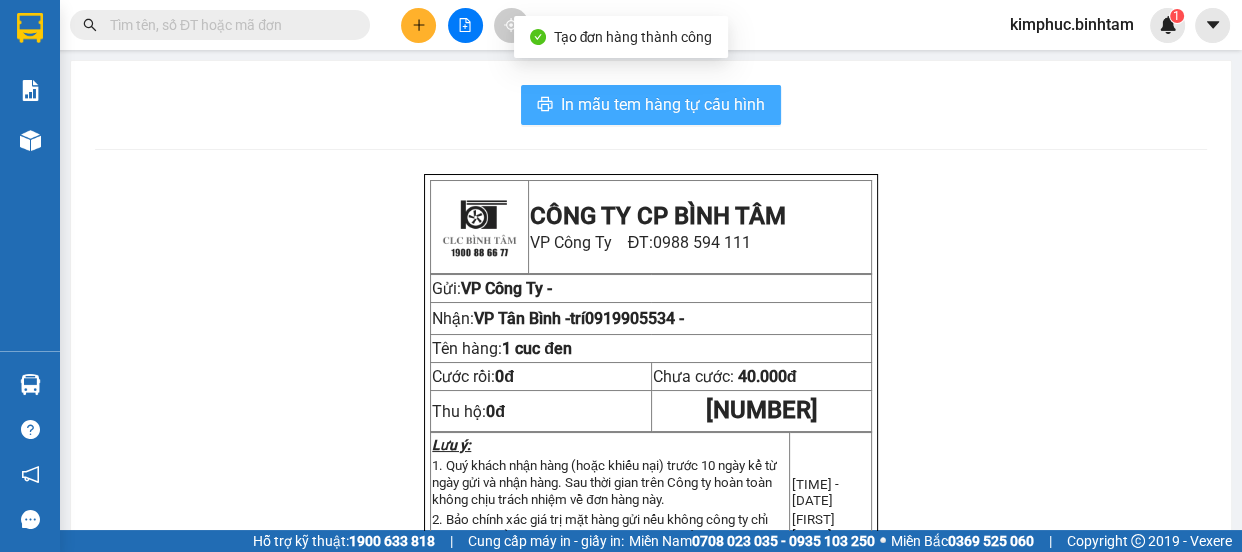click on "In mẫu tem hàng tự cấu hình" at bounding box center [663, 104] 